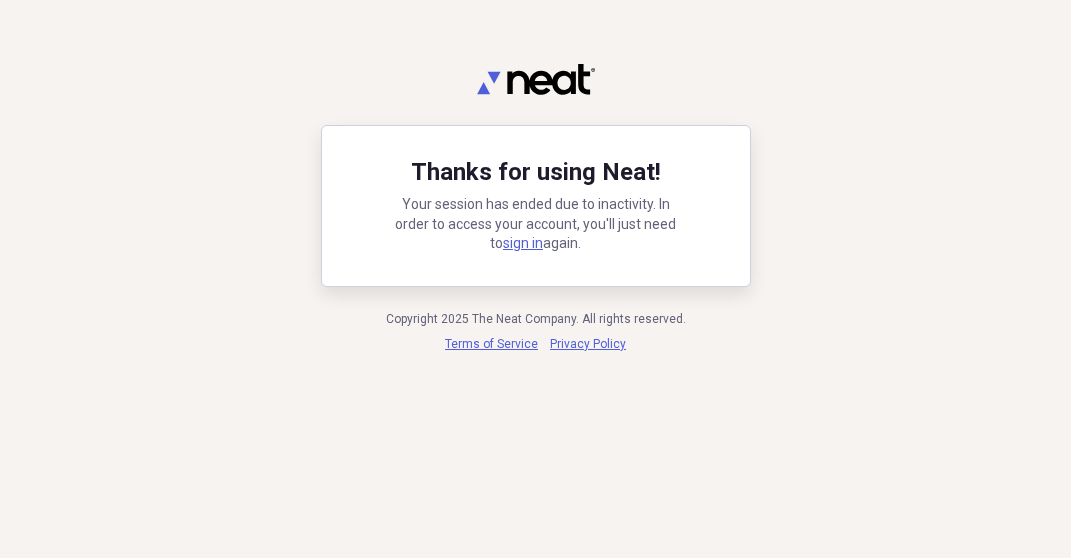 scroll, scrollTop: 0, scrollLeft: 0, axis: both 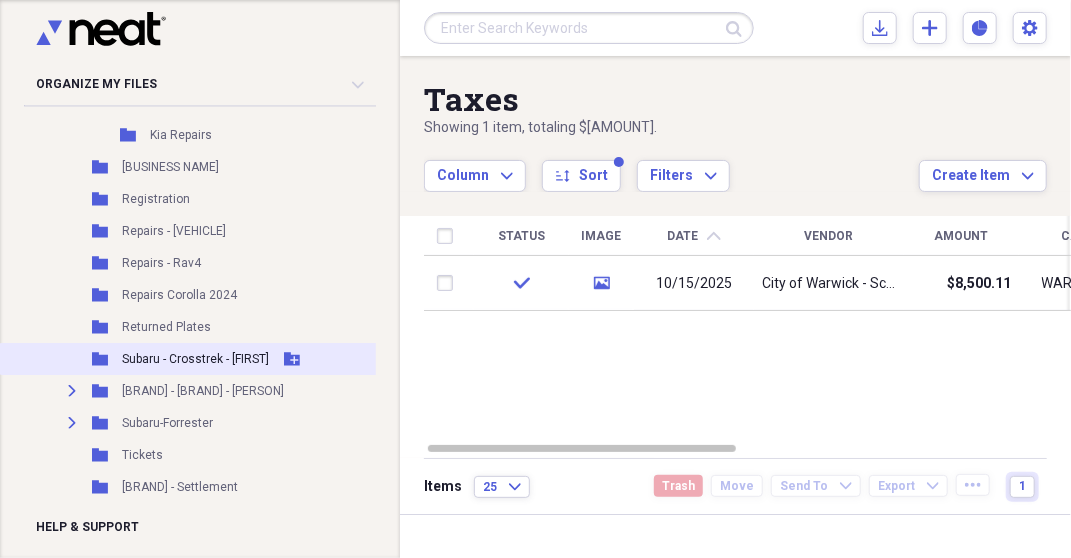 click on "Subaru - Crosstrek - [FIRST]" at bounding box center [195, 359] 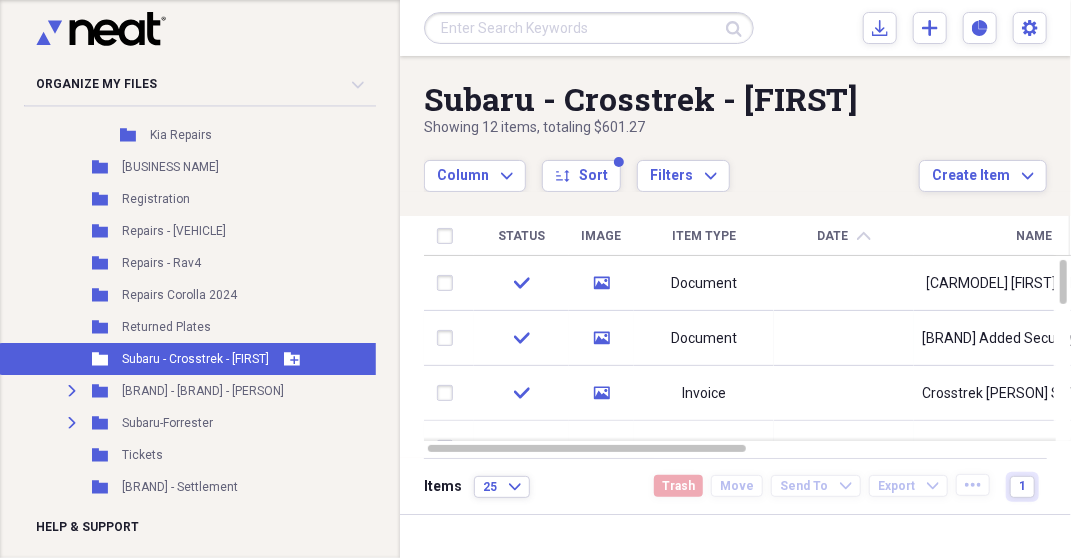 click on "Add Folder" 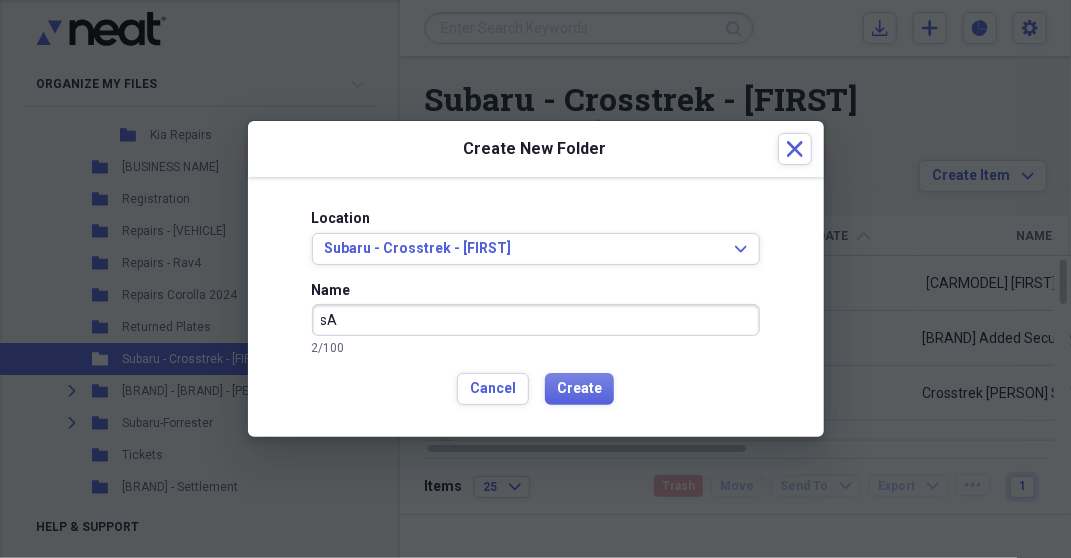 type on "s" 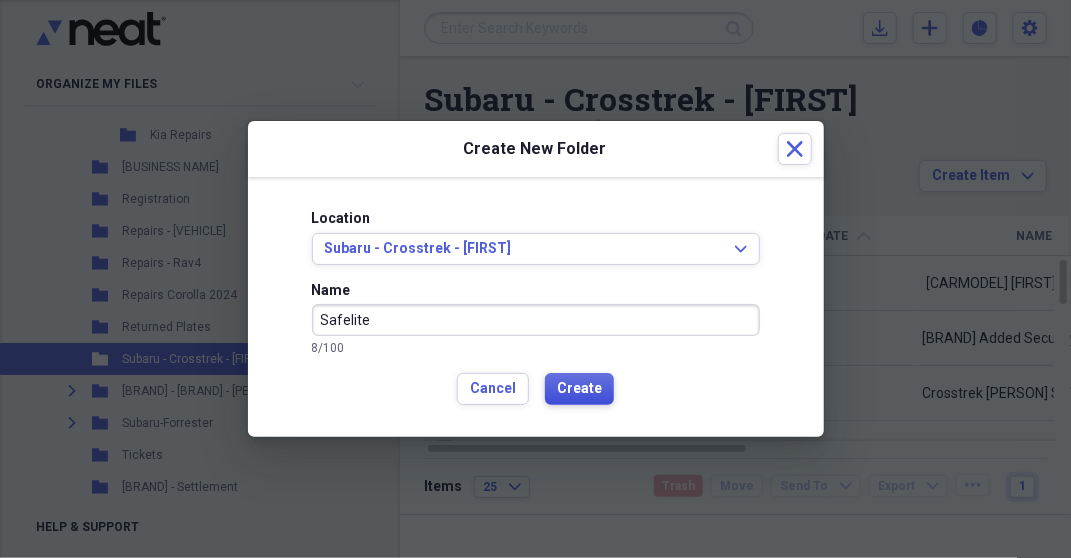 type on "Safelite" 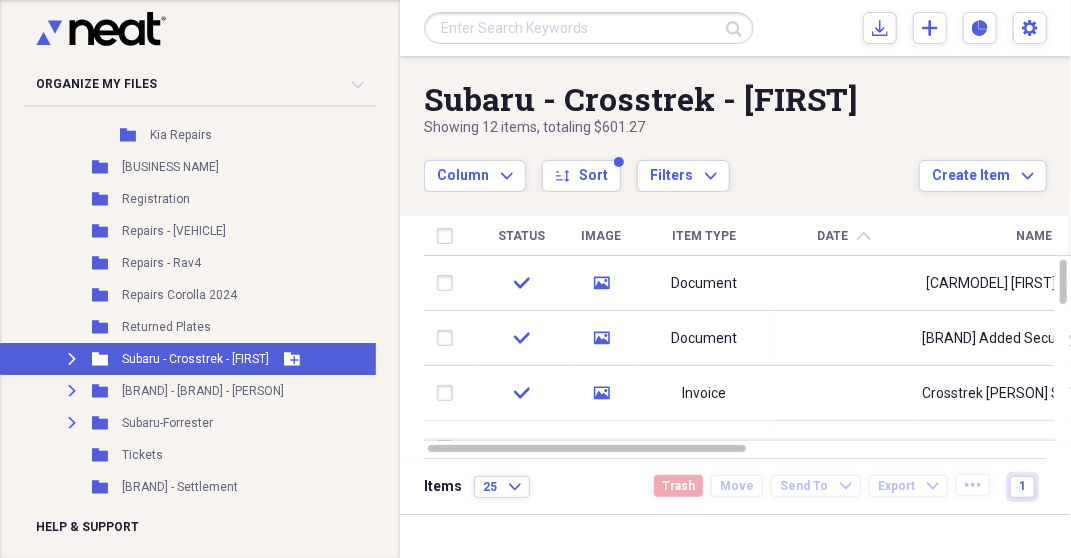 click on "Expand" 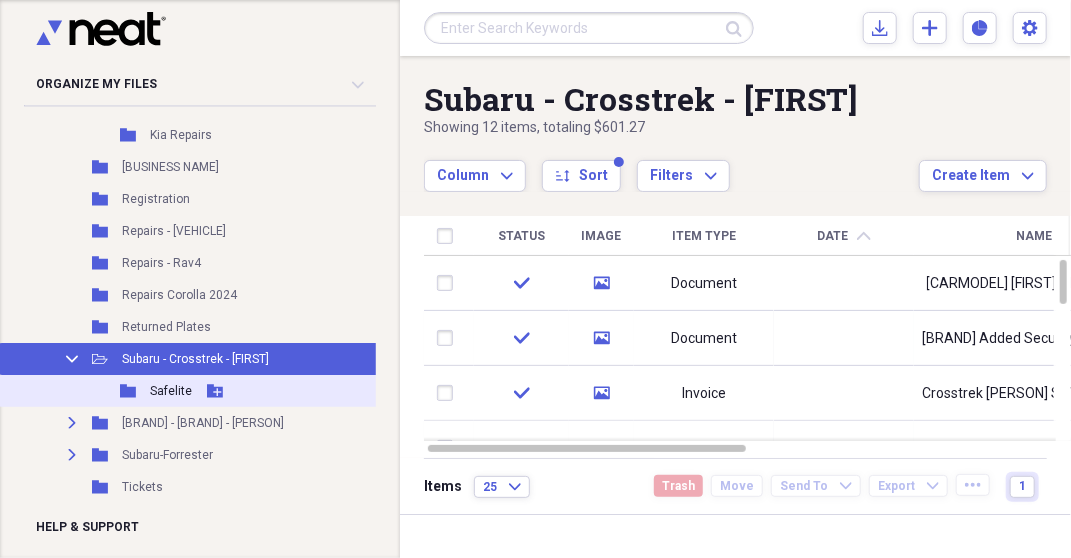 click on "Safelite" at bounding box center (171, 391) 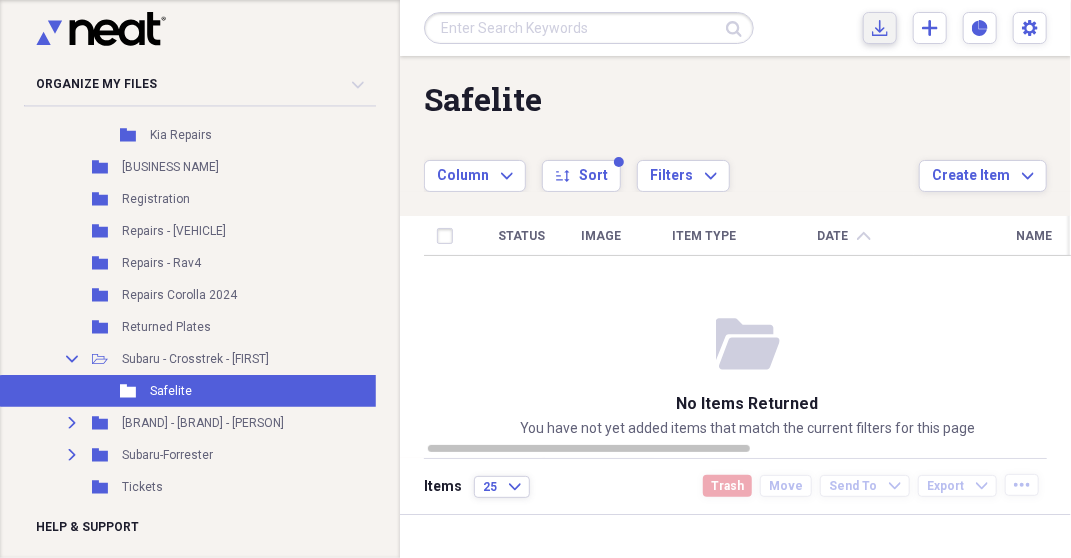 click 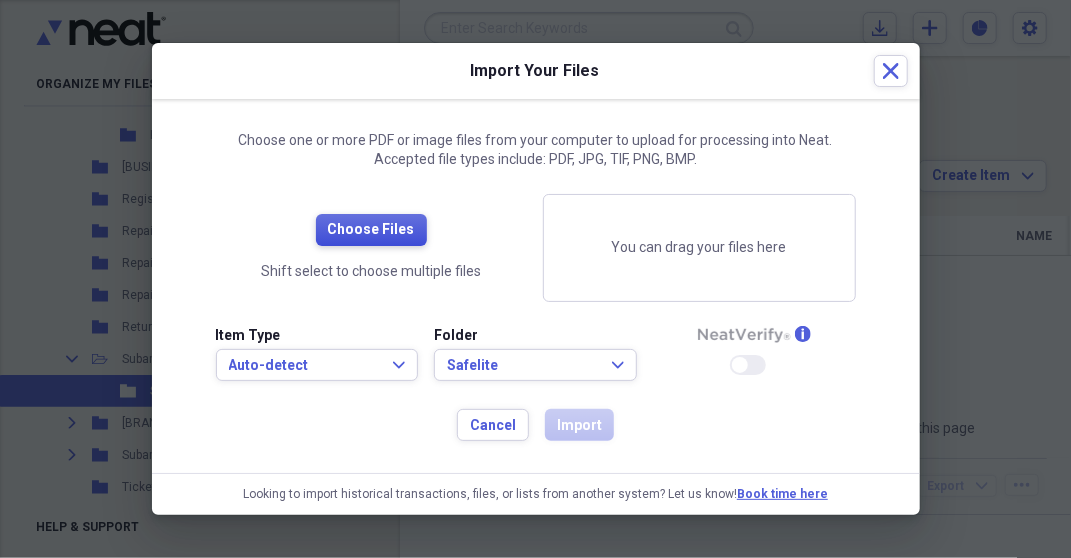 click on "Choose Files" at bounding box center (371, 230) 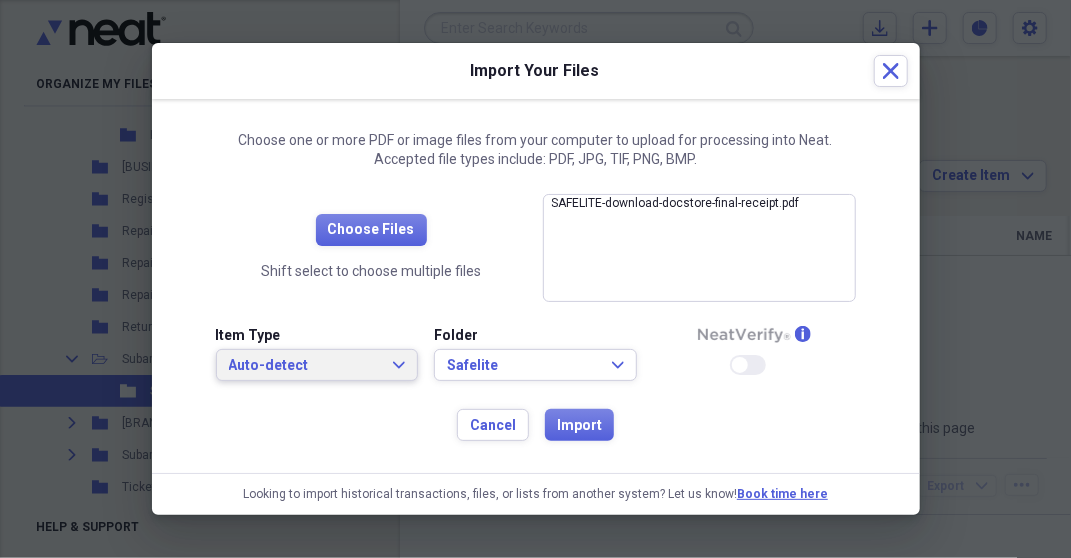 click on "Expand" 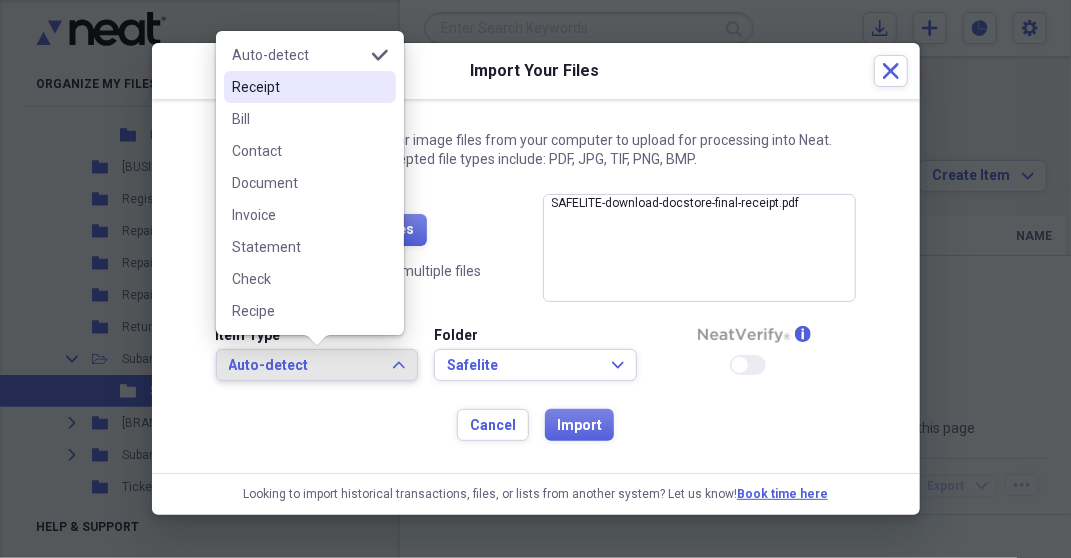 click on "Receipt" at bounding box center [298, 87] 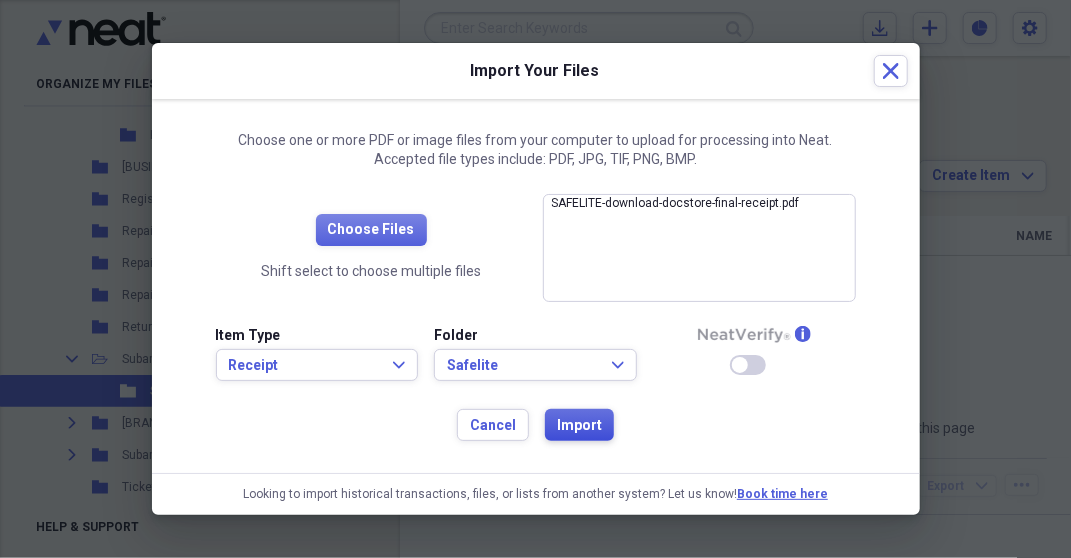 click on "Import" at bounding box center (579, 426) 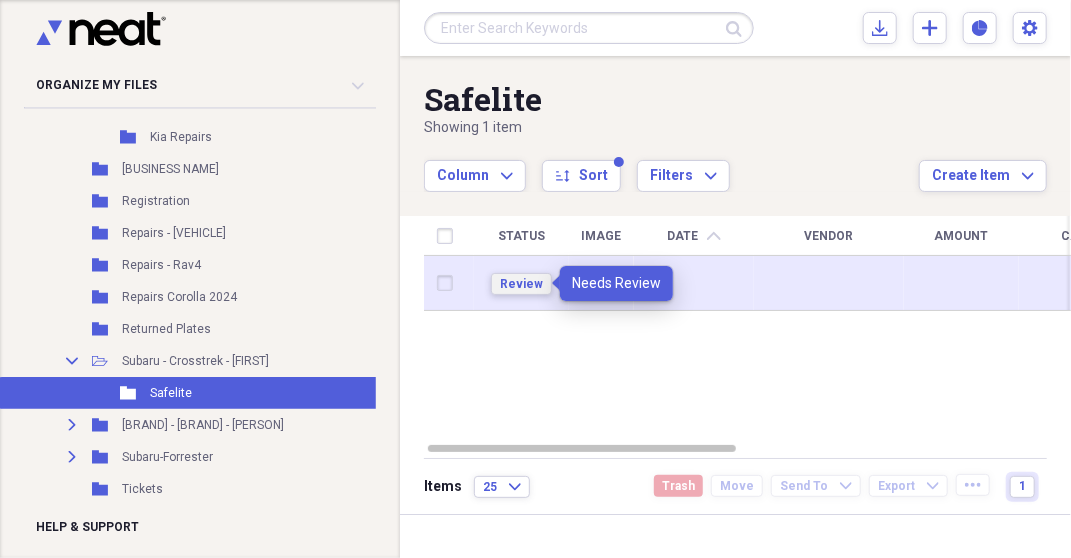 click on "Review" at bounding box center (521, 284) 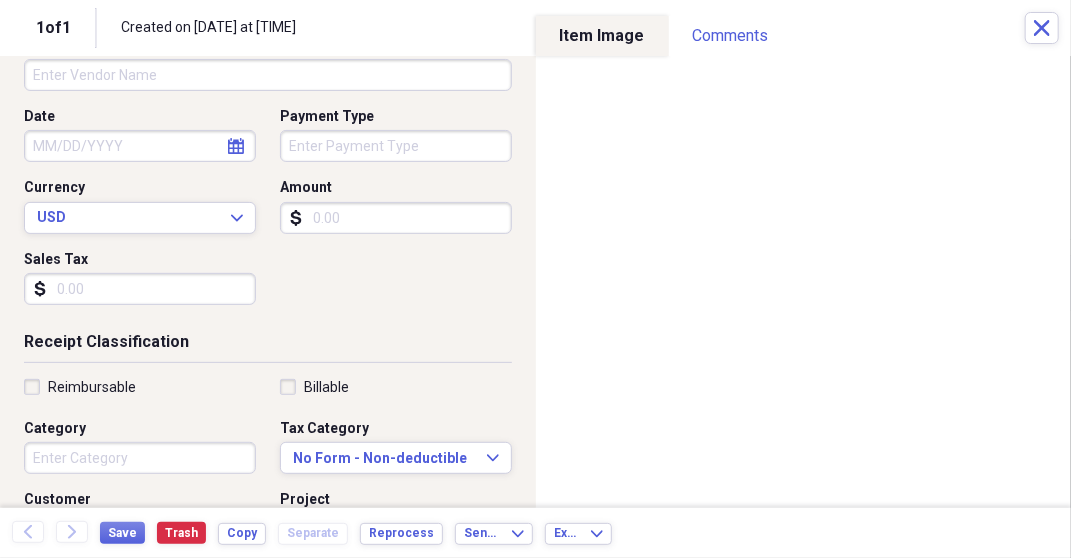 scroll, scrollTop: 0, scrollLeft: 0, axis: both 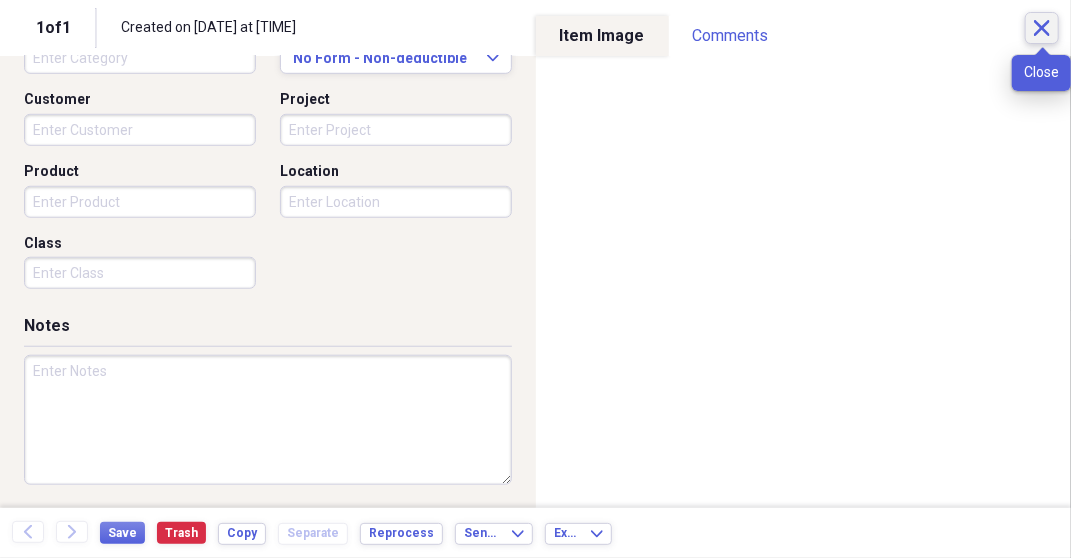 click 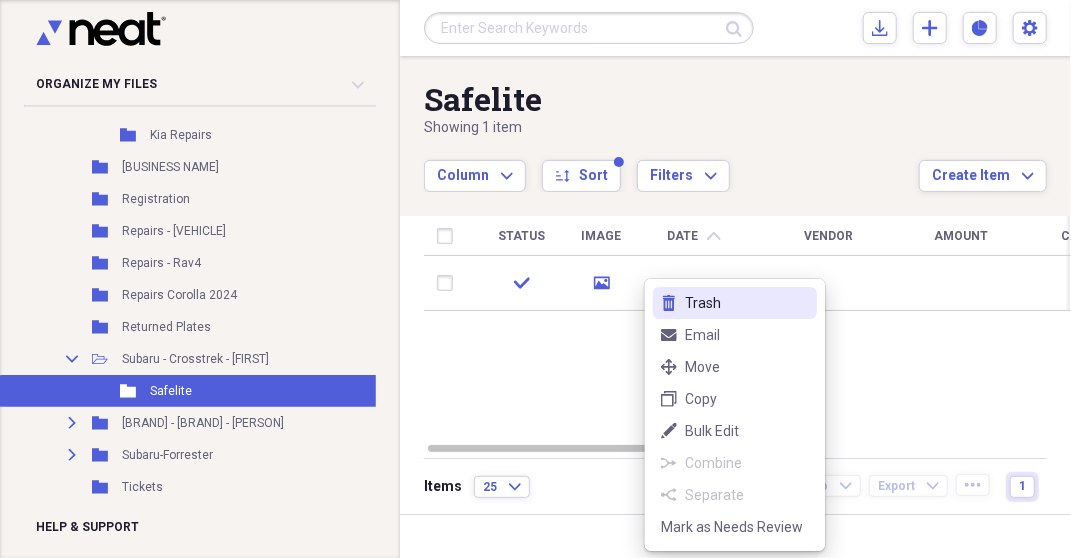 click on "Trash" at bounding box center [747, 303] 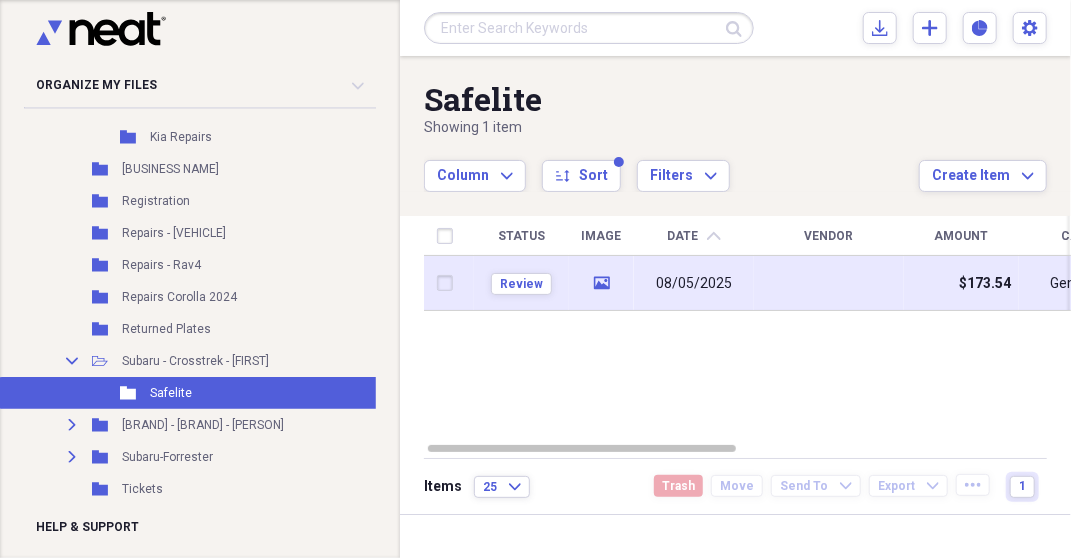 click on "08/05/2025" at bounding box center (694, 284) 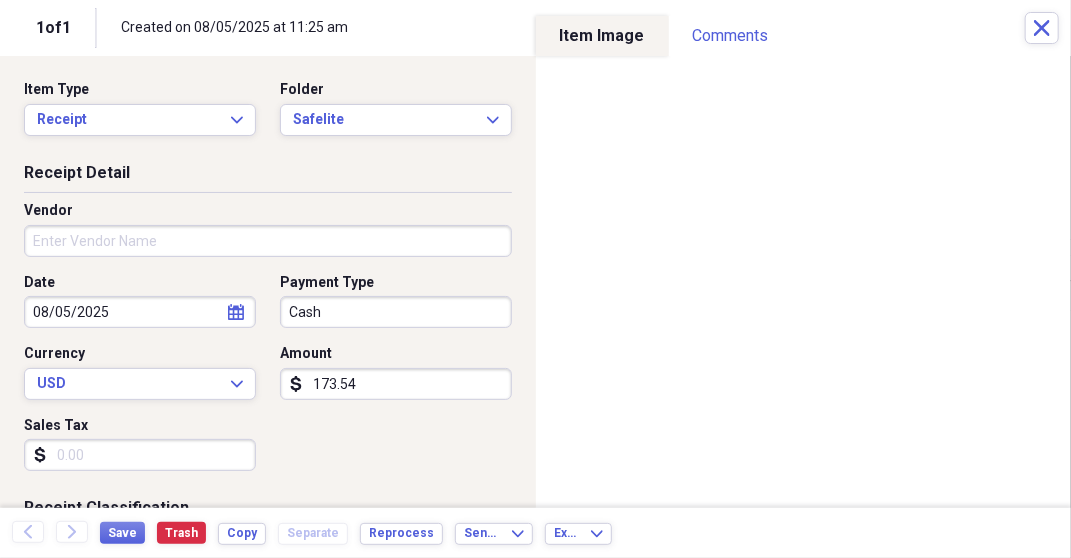 click on "Vendor" at bounding box center [268, 241] 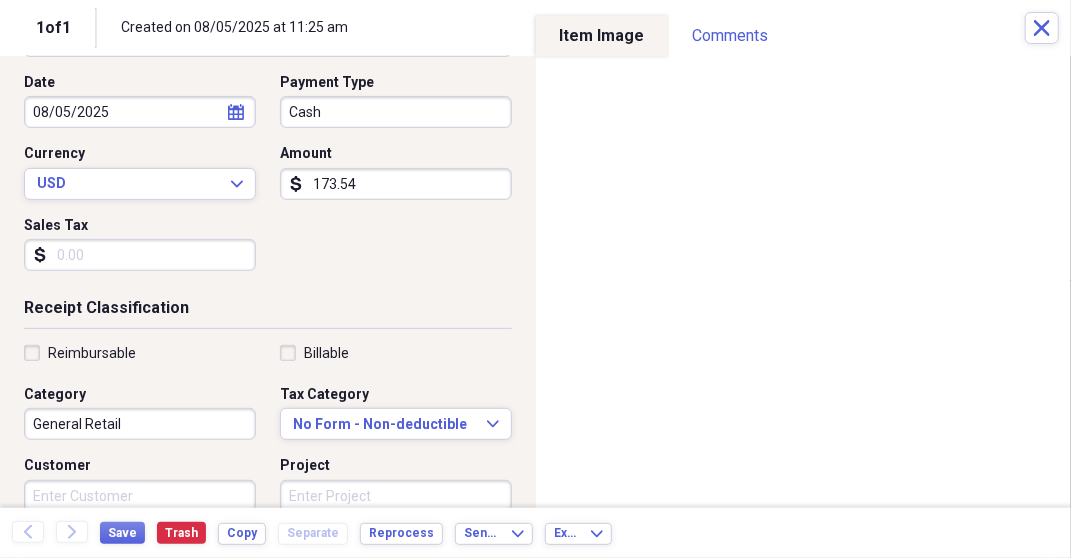 scroll, scrollTop: 300, scrollLeft: 0, axis: vertical 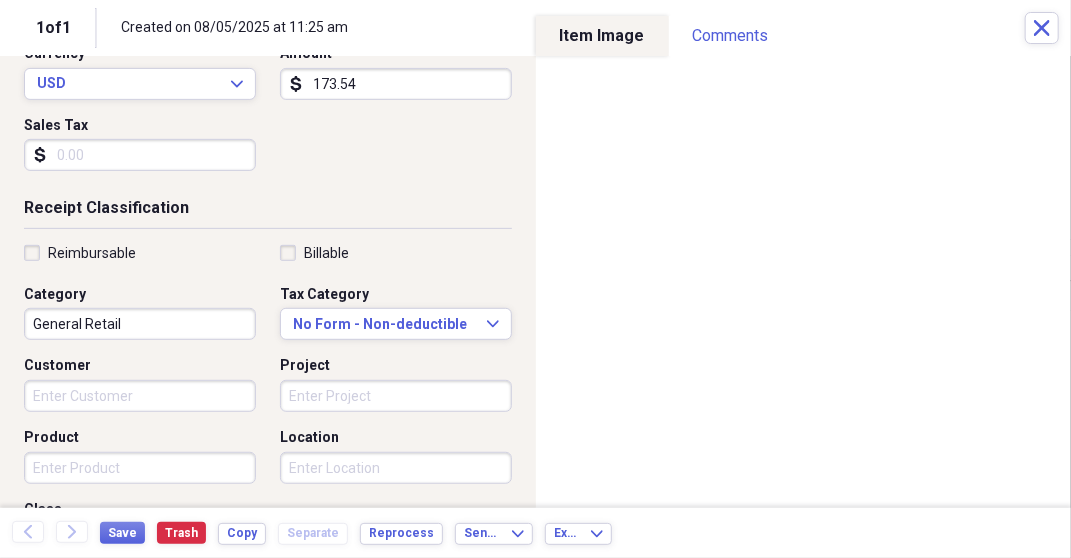 type on "[BRAND] - Windshield repair" 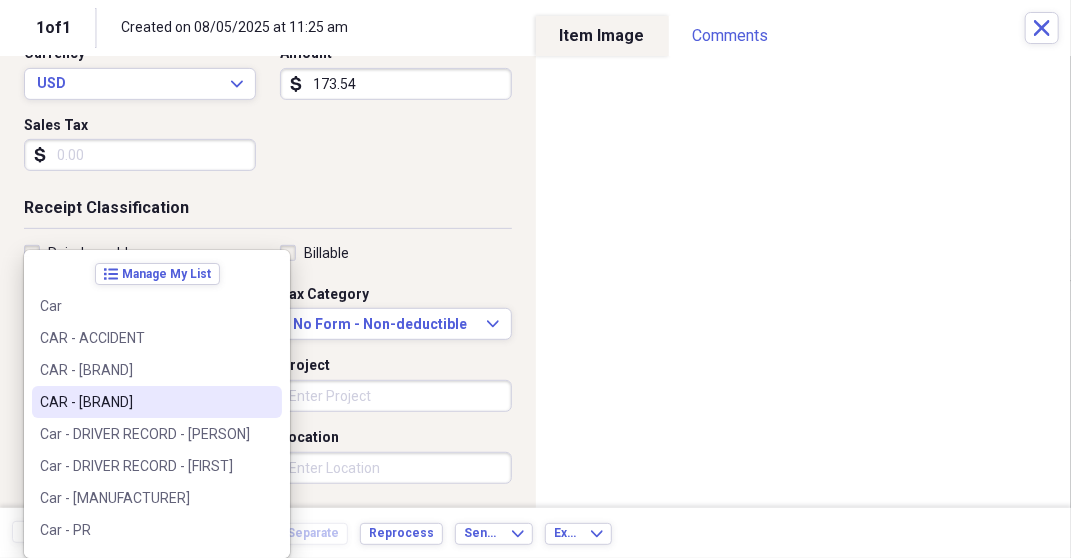 click on "CAR - [BRAND]" at bounding box center (145, 402) 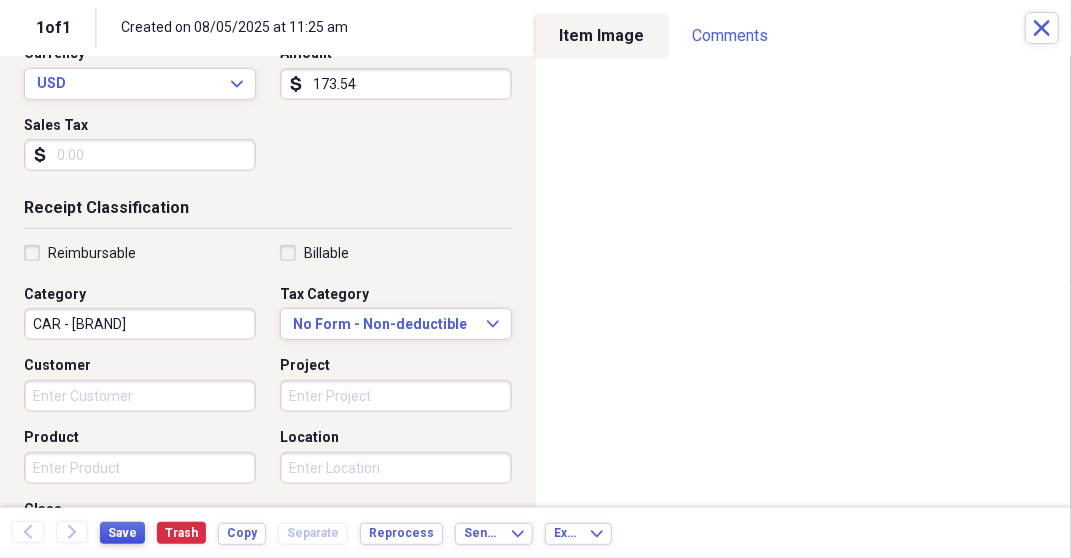 click on "Save" at bounding box center [122, 533] 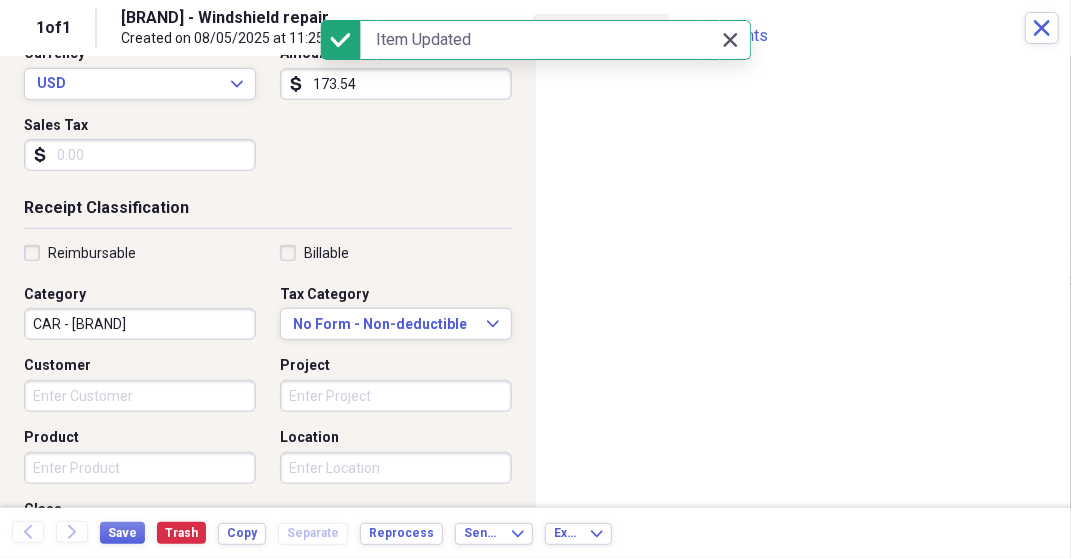 click 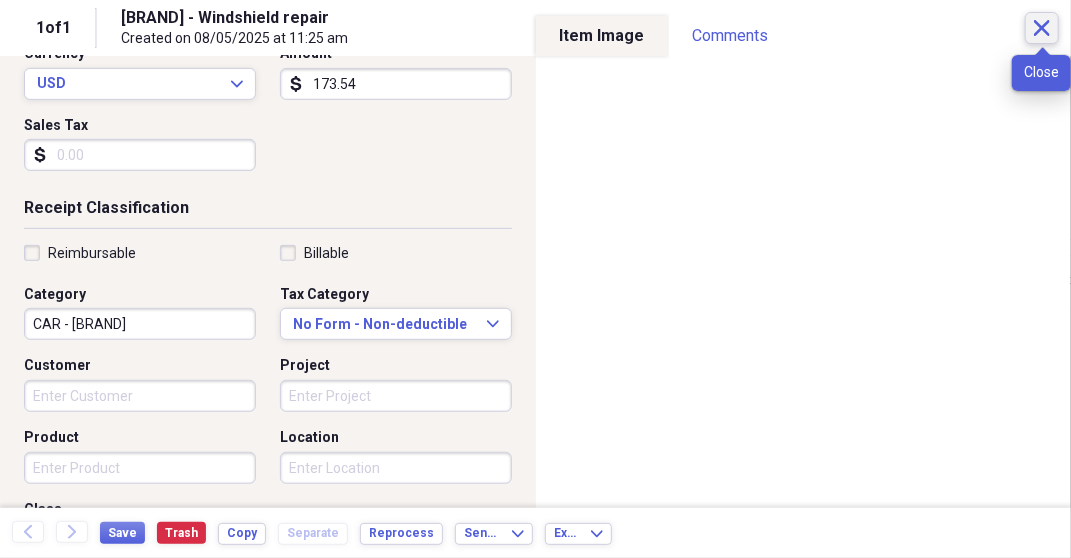 click 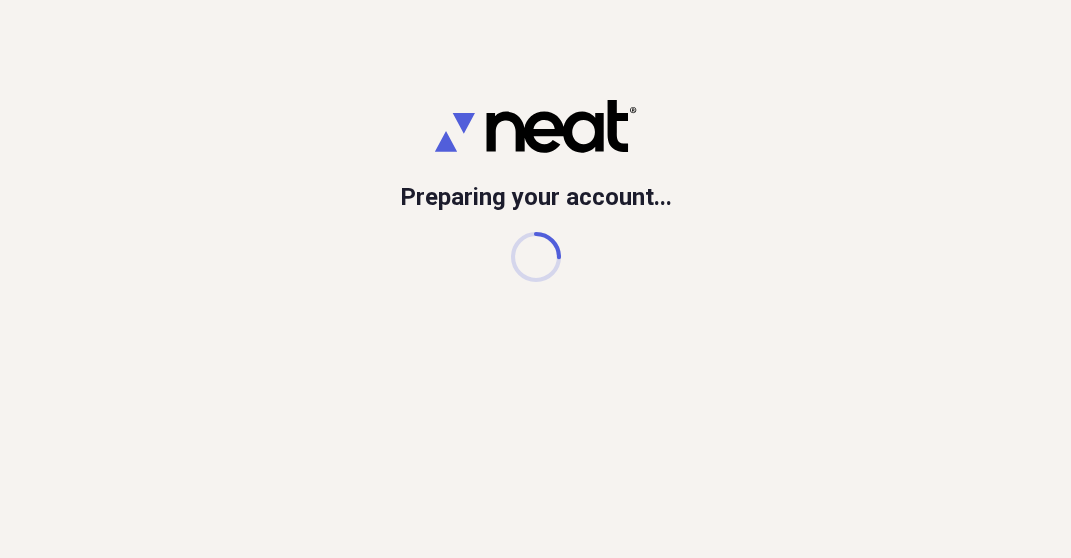 scroll, scrollTop: 0, scrollLeft: 0, axis: both 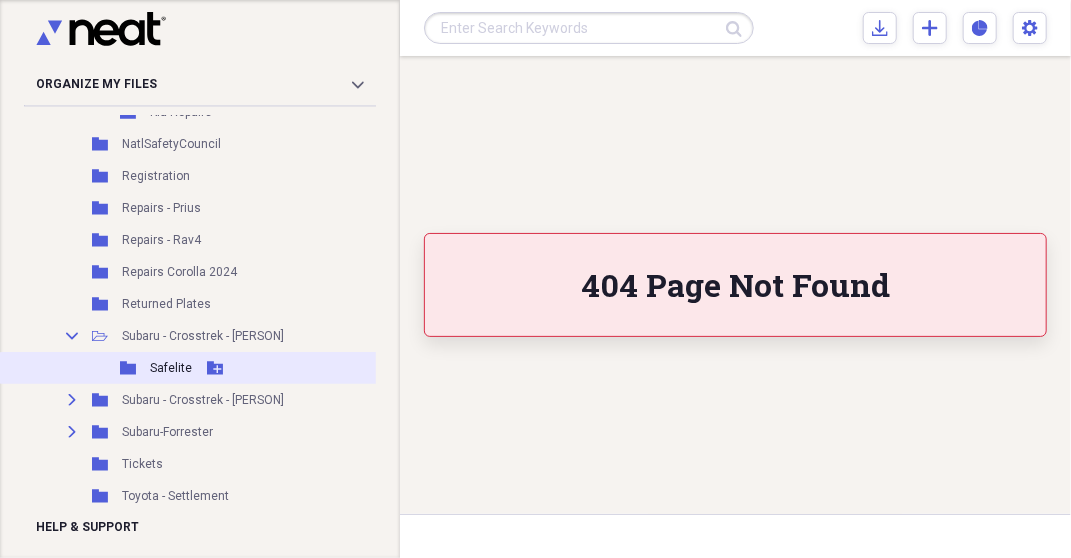 click on "Safelite" at bounding box center [171, 368] 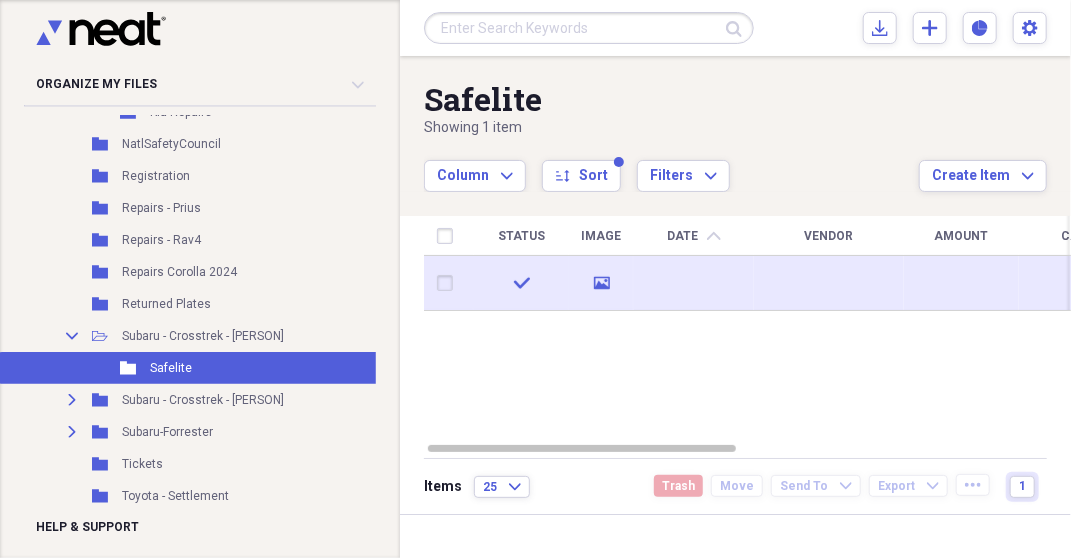 click at bounding box center (694, 283) 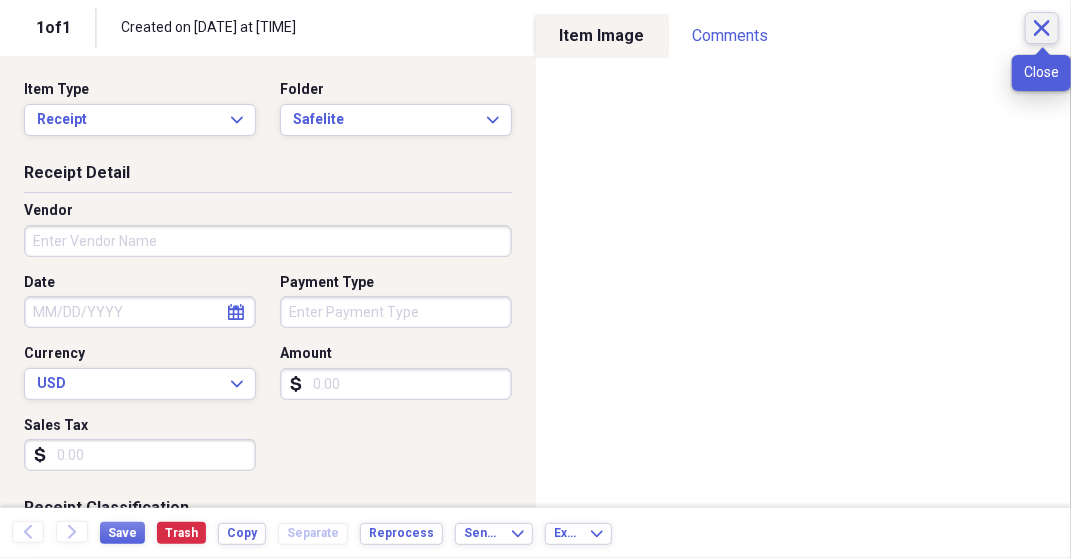 click on "Close" 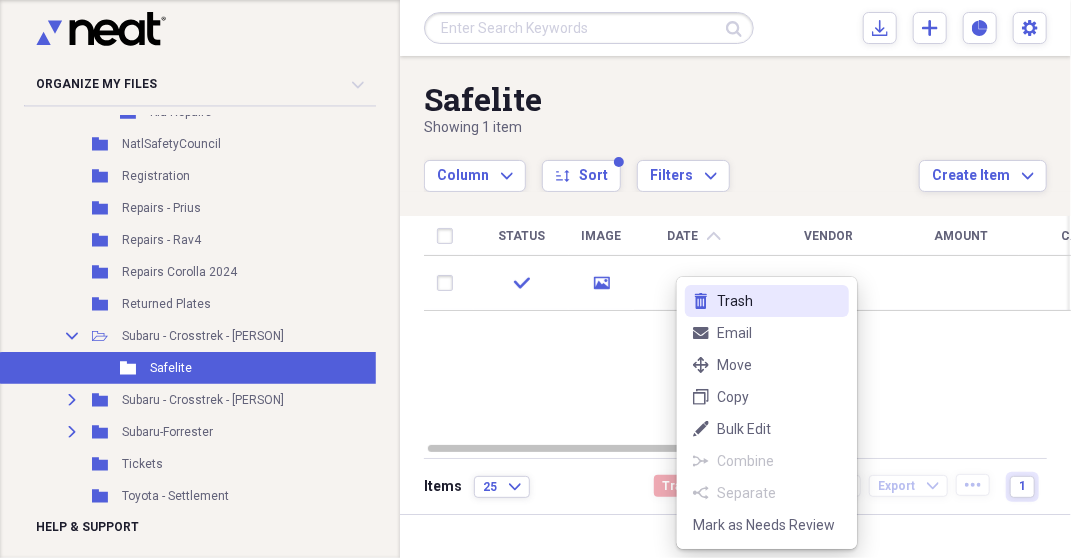 click on "Trash" at bounding box center (779, 301) 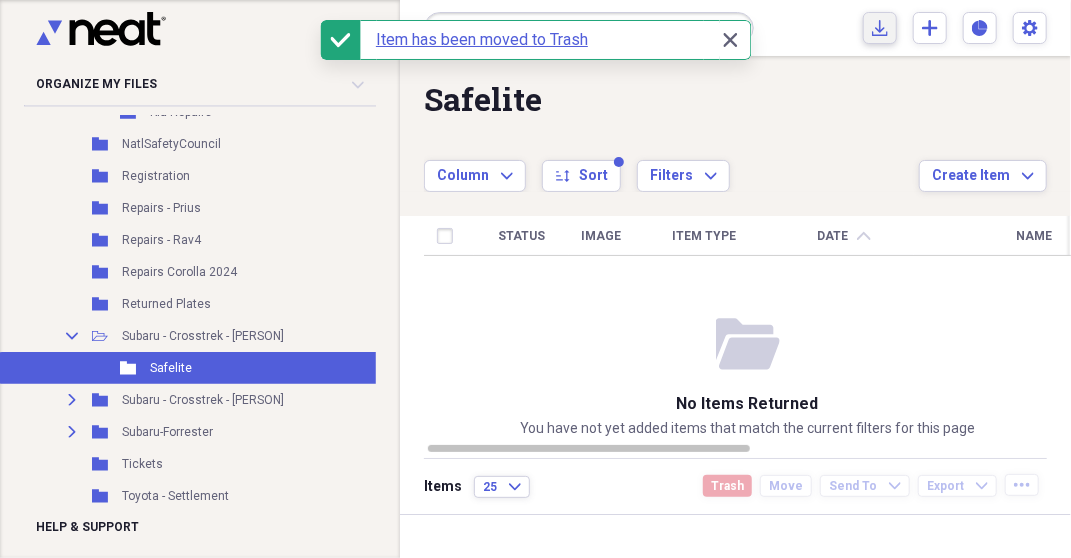 click 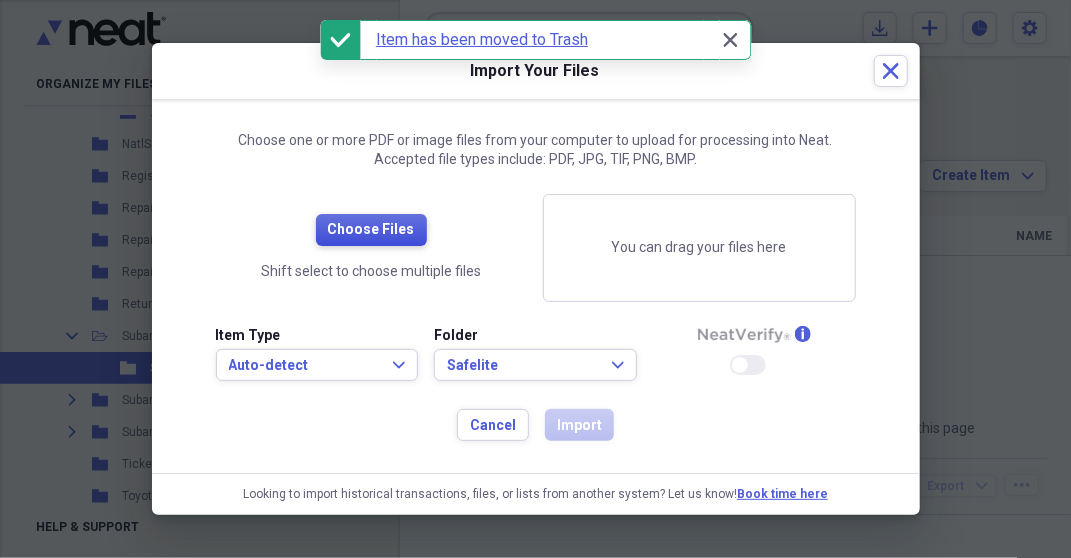 click on "Choose Files" at bounding box center (371, 230) 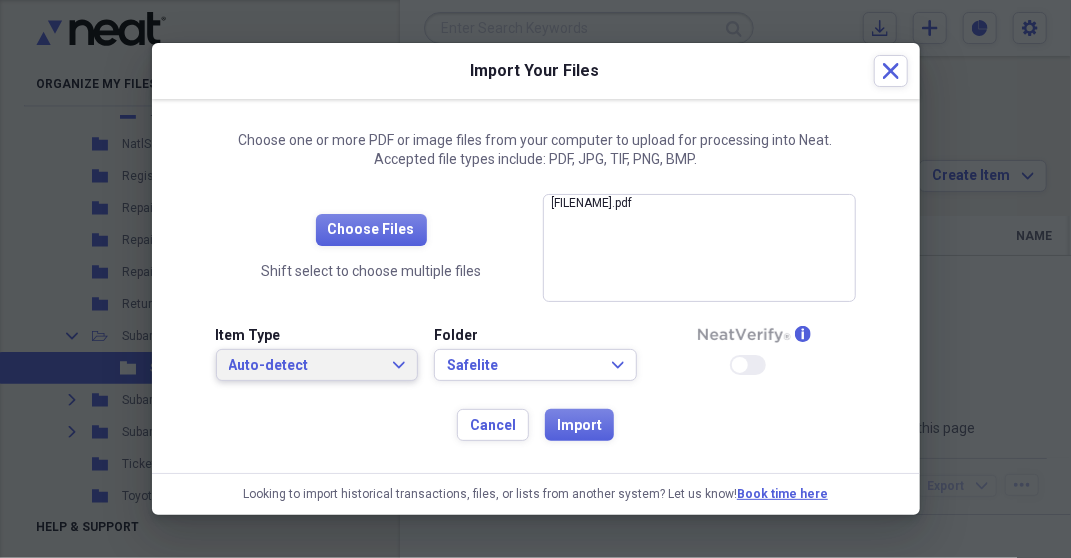 click on "Expand" 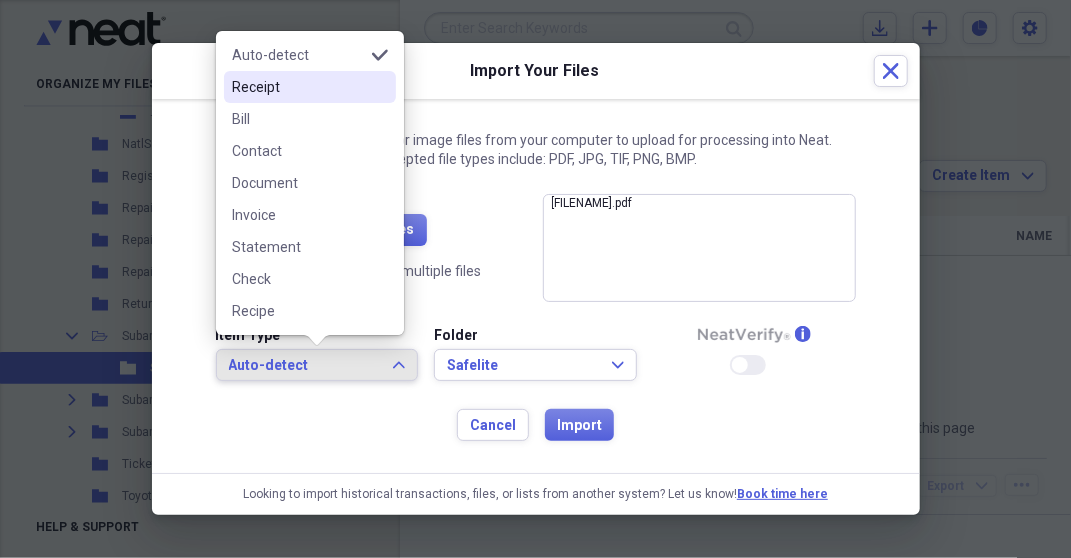 click on "Receipt" at bounding box center [298, 87] 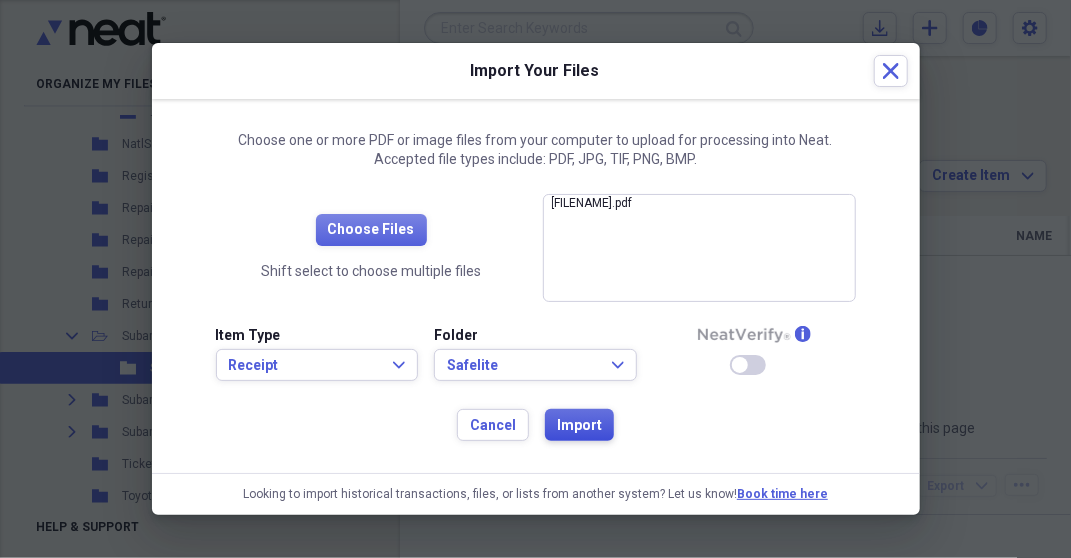 click on "Import" at bounding box center (579, 426) 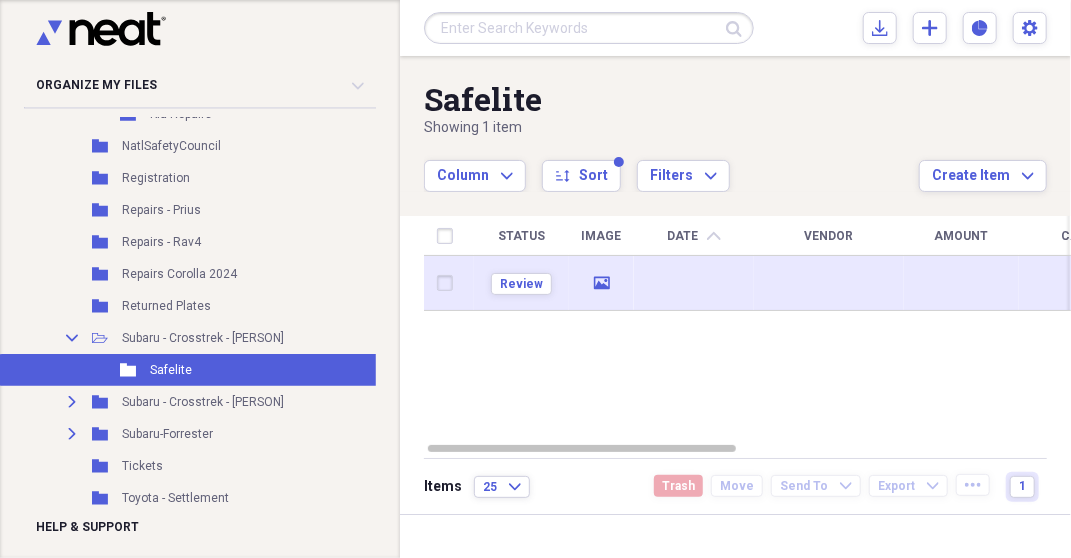 click at bounding box center [694, 283] 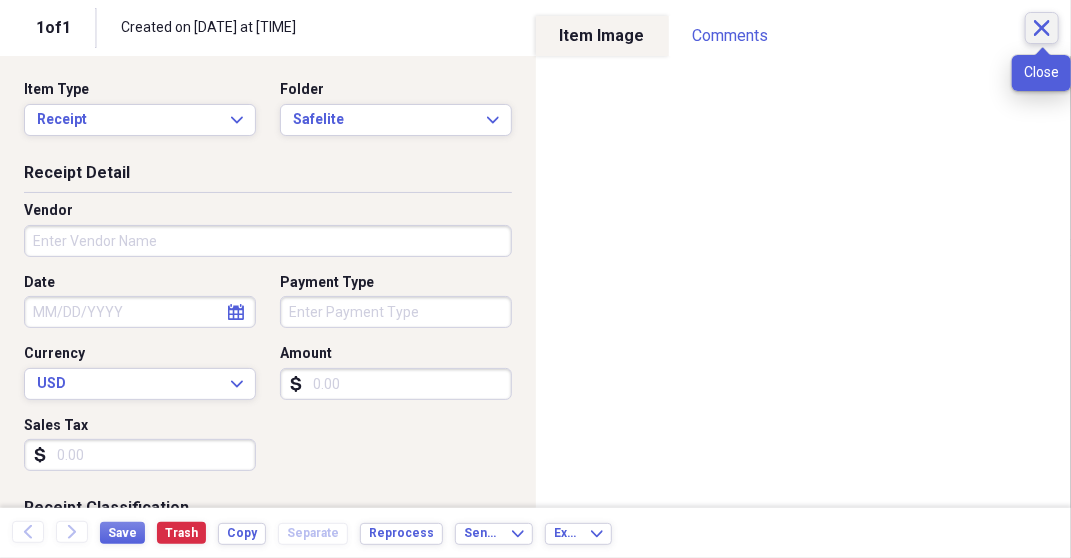 click on "Close" 